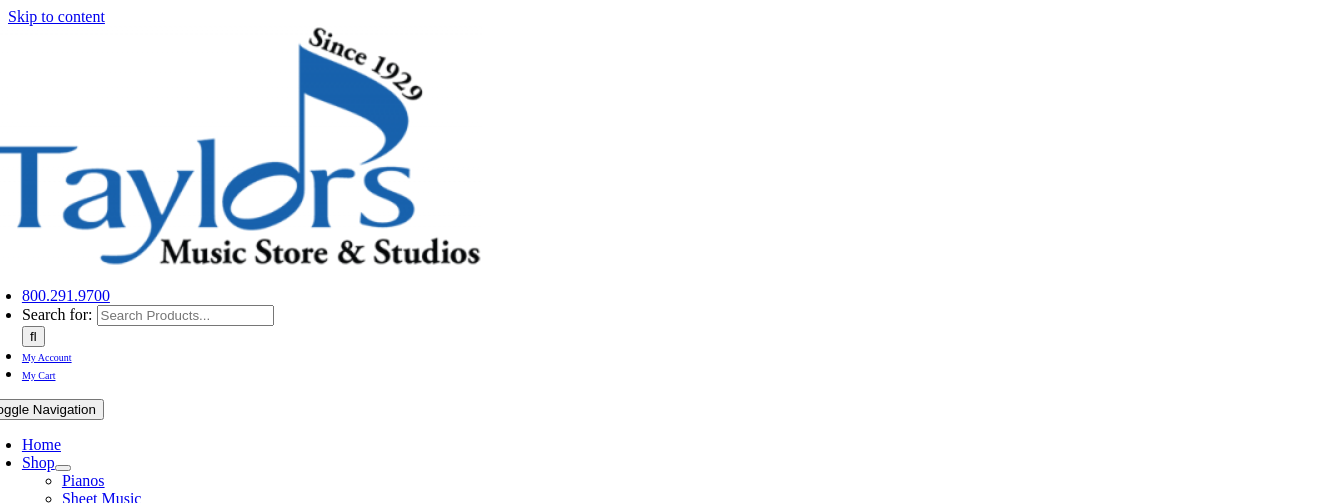 scroll, scrollTop: 0, scrollLeft: 0, axis: both 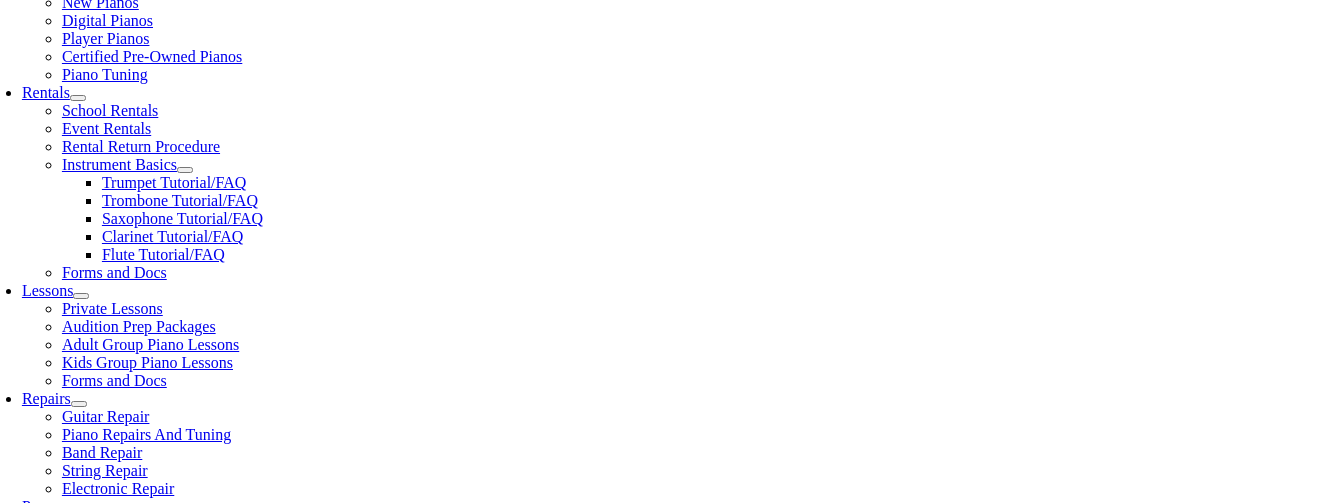 click at bounding box center (22, 977) 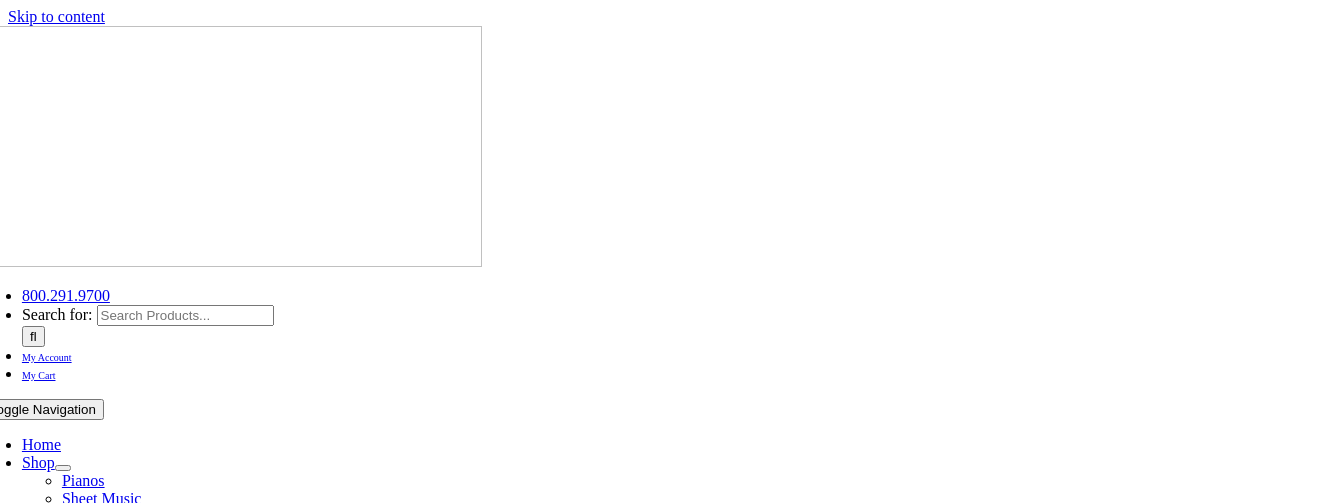 scroll, scrollTop: 0, scrollLeft: 0, axis: both 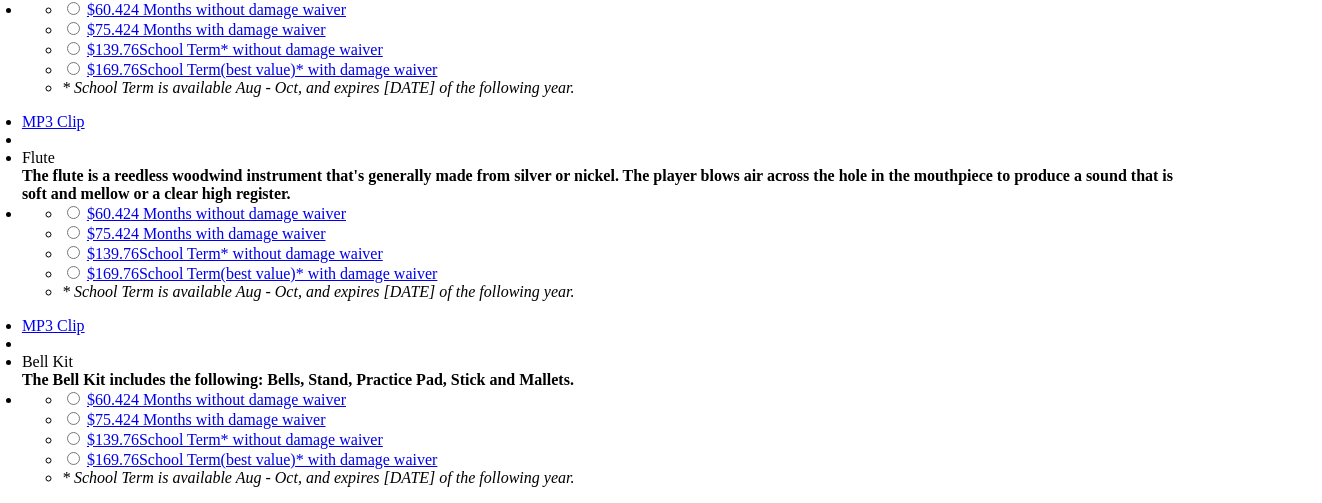 click on "$235.80  School Term(best value)* with damage waiver" at bounding box center (262, 1071) 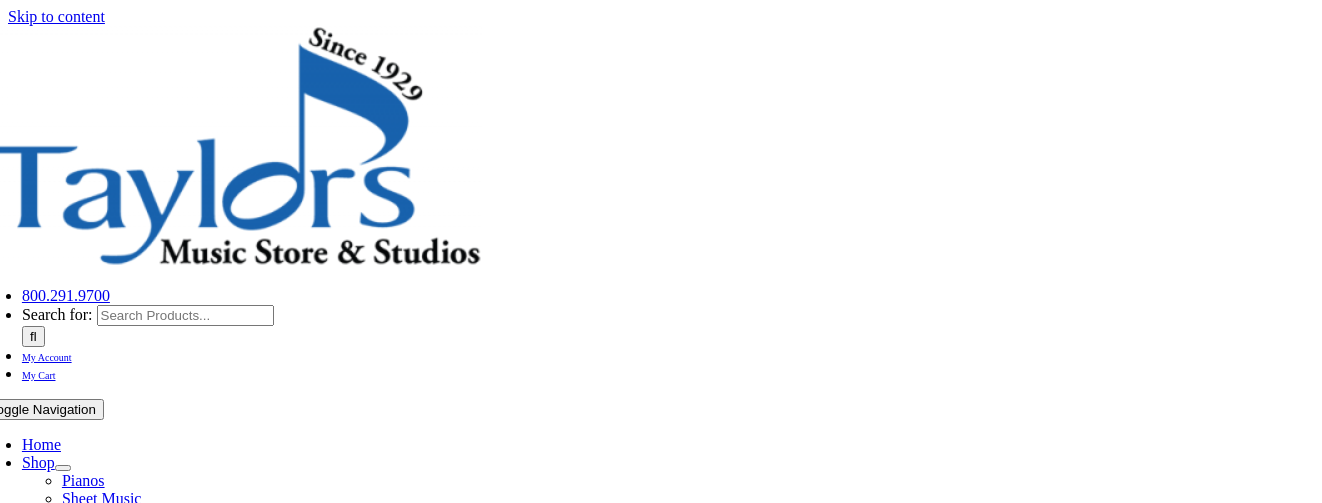 scroll, scrollTop: 0, scrollLeft: 0, axis: both 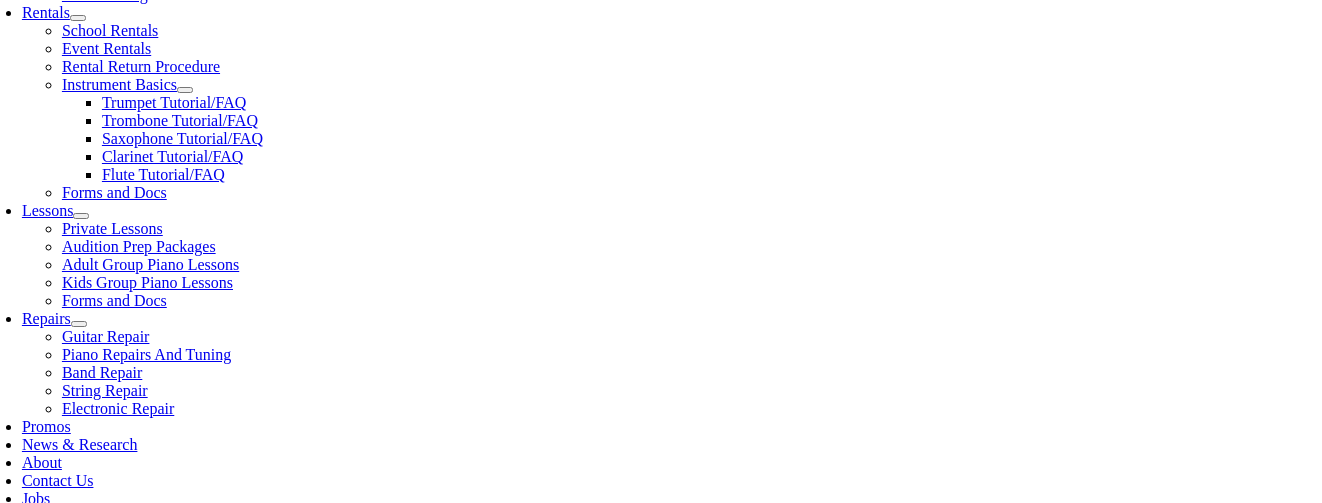 click on "1" at bounding box center [110, 1022] 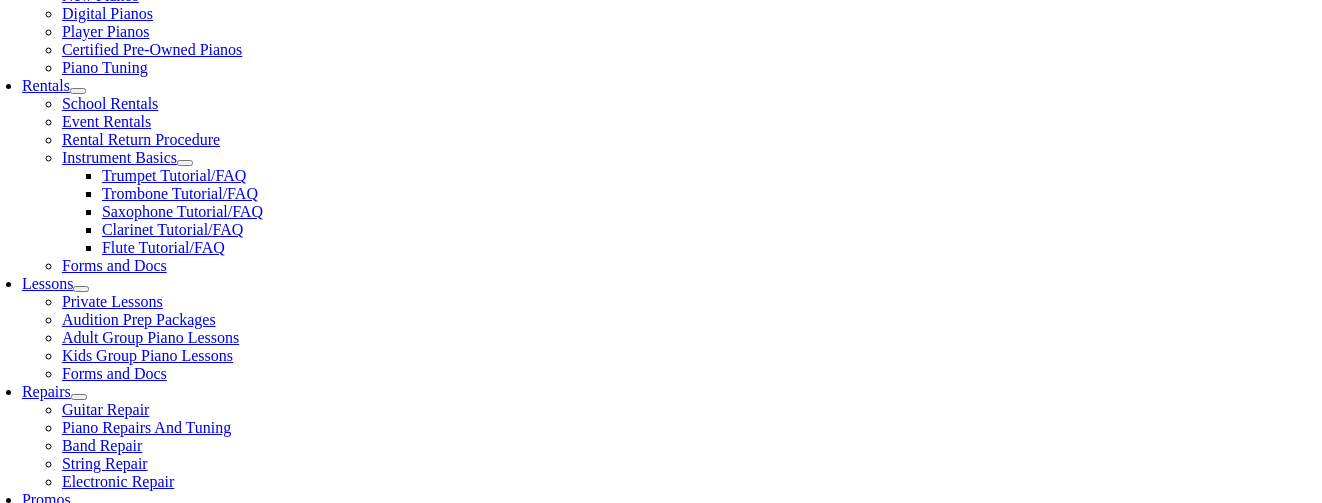 scroll, scrollTop: 640, scrollLeft: 0, axis: vertical 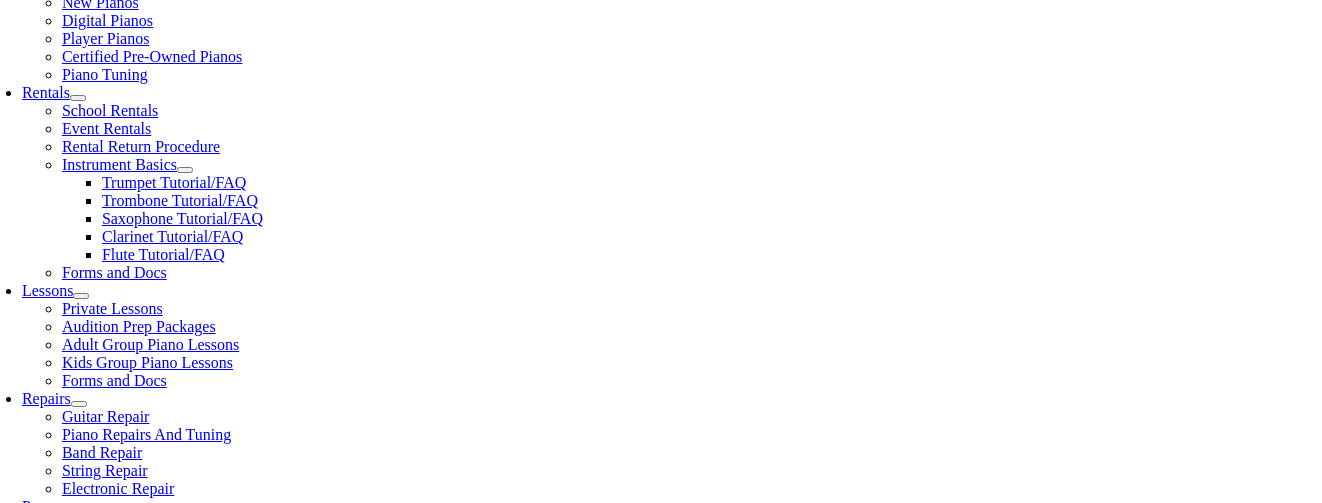 click at bounding box center (110, 1102) 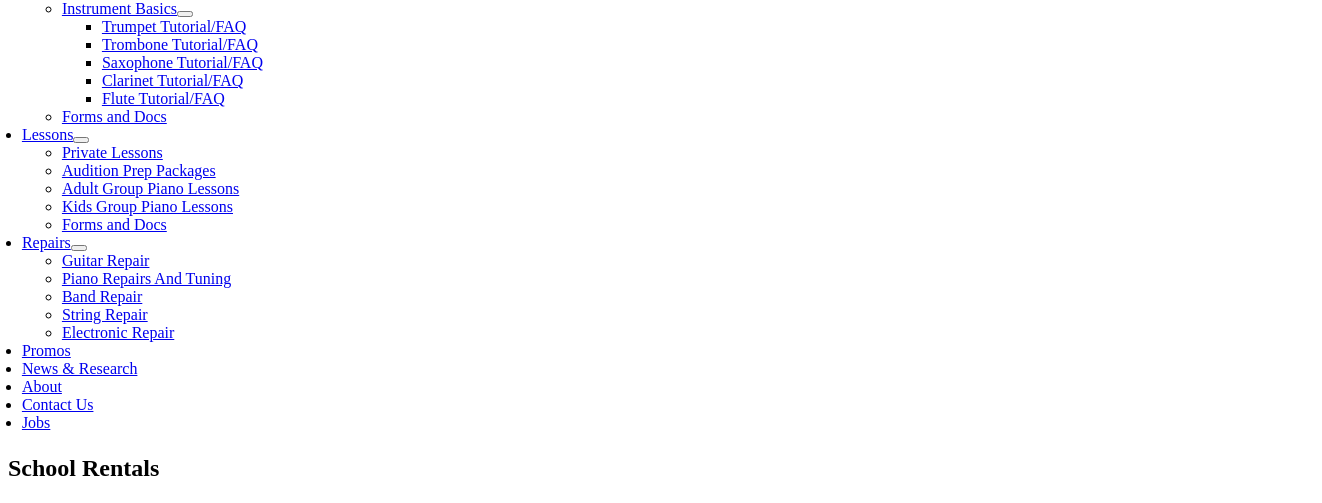 scroll, scrollTop: 800, scrollLeft: 0, axis: vertical 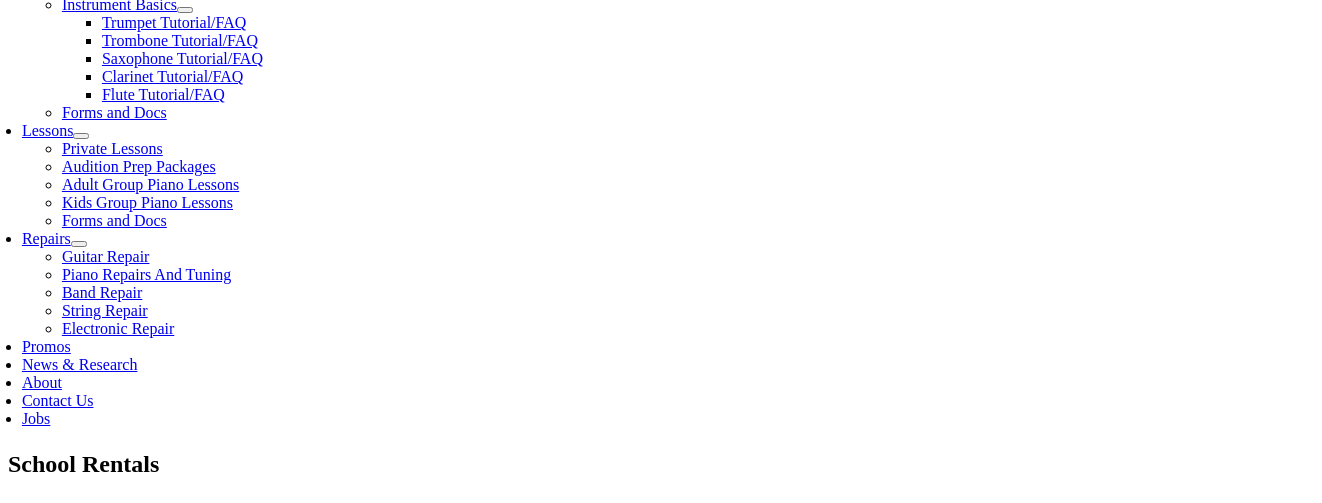 click at bounding box center [32, 980] 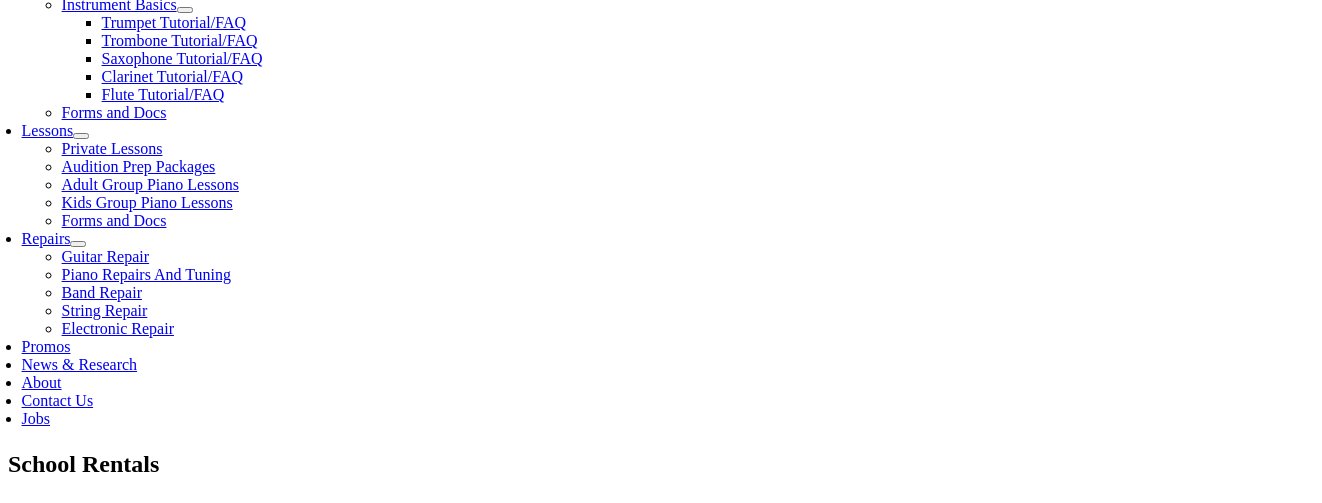 click on "Continue >>" at bounding box center (156, 1215) 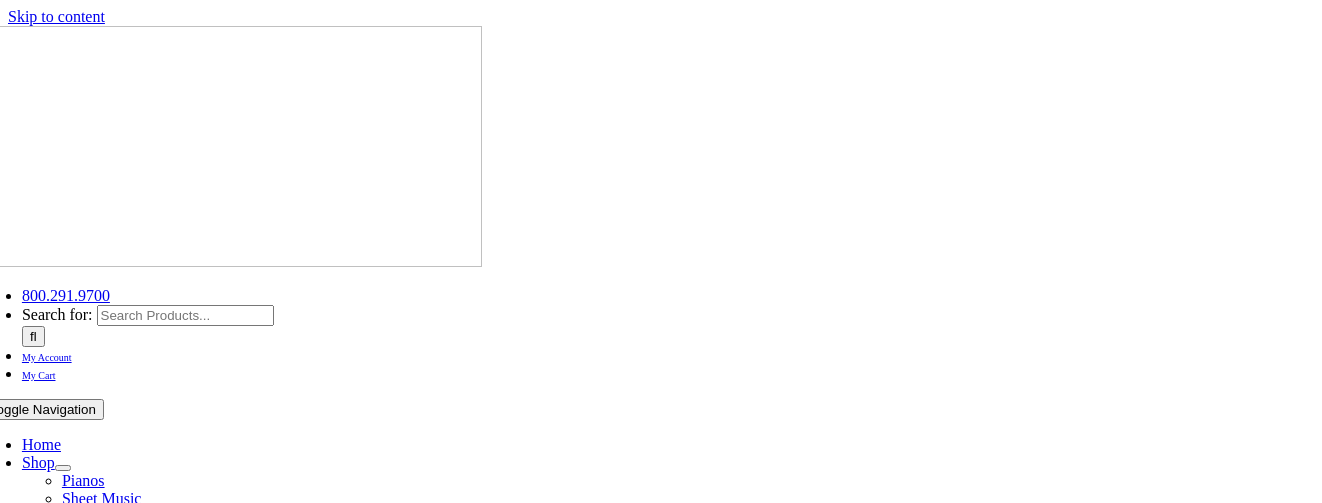 scroll, scrollTop: 0, scrollLeft: 0, axis: both 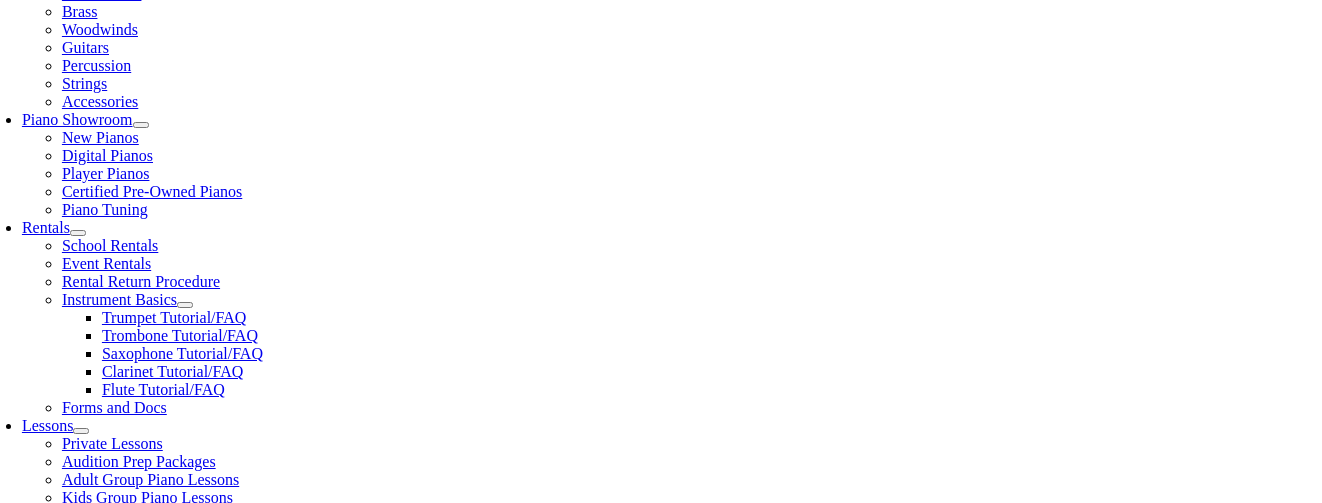 type on "1" 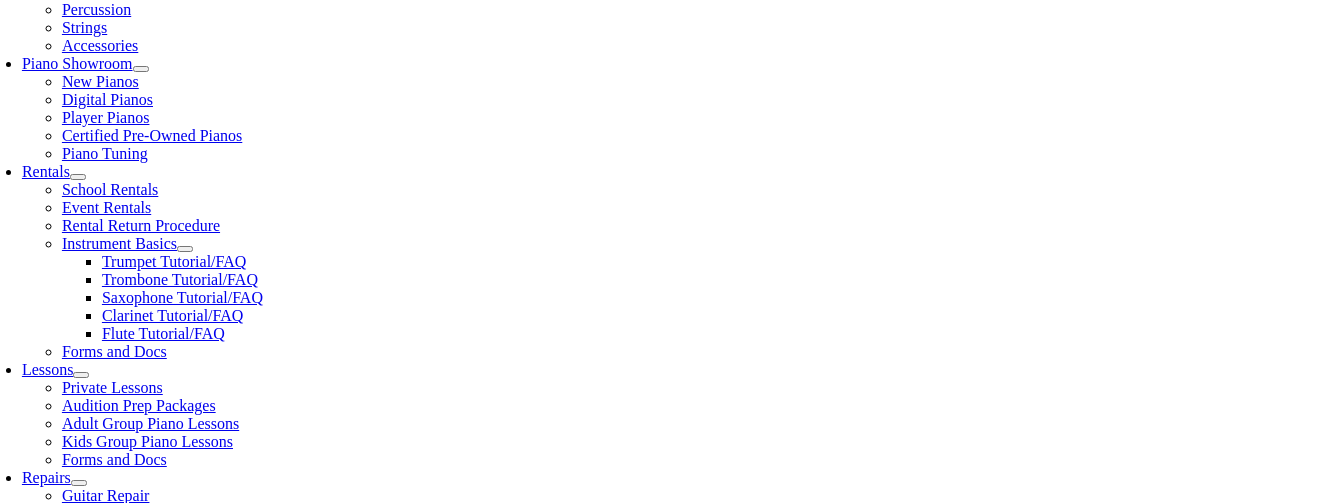 scroll, scrollTop: 1, scrollLeft: 0, axis: vertical 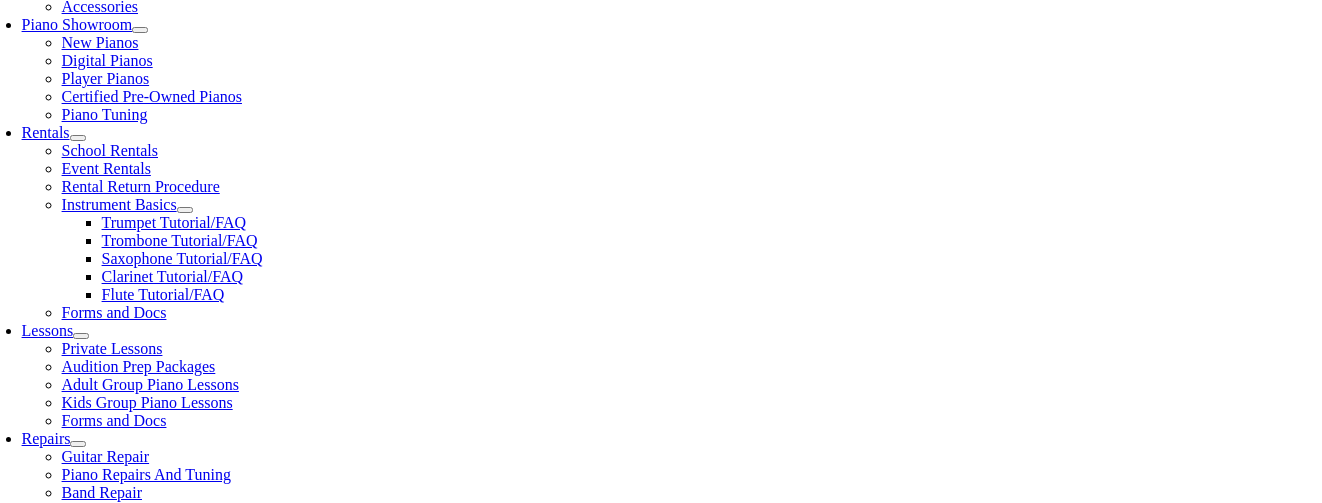 click at bounding box center (81, 1012) 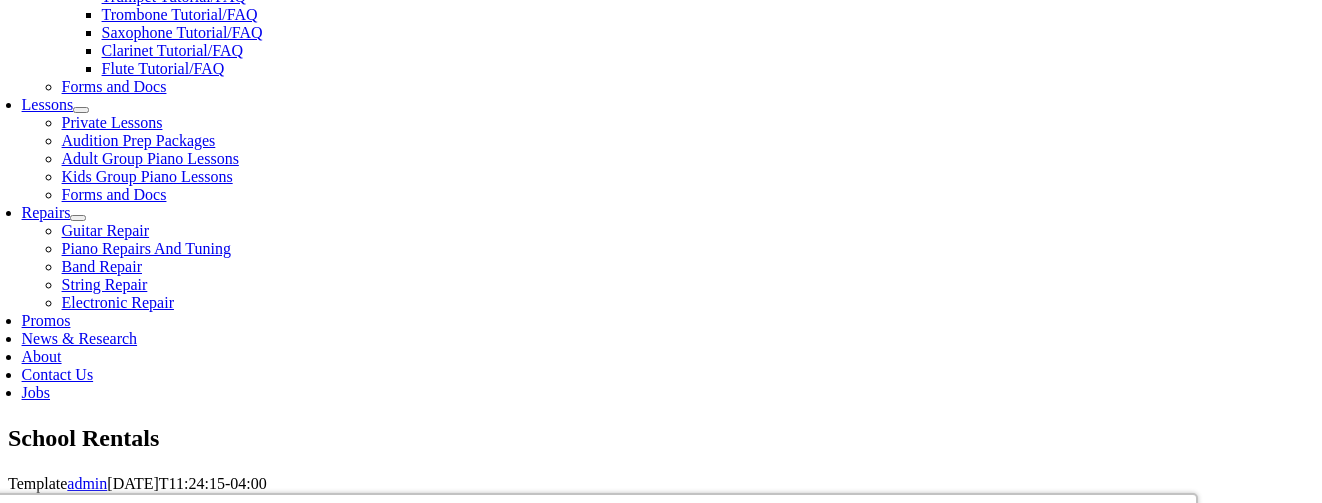 scroll, scrollTop: 840, scrollLeft: 0, axis: vertical 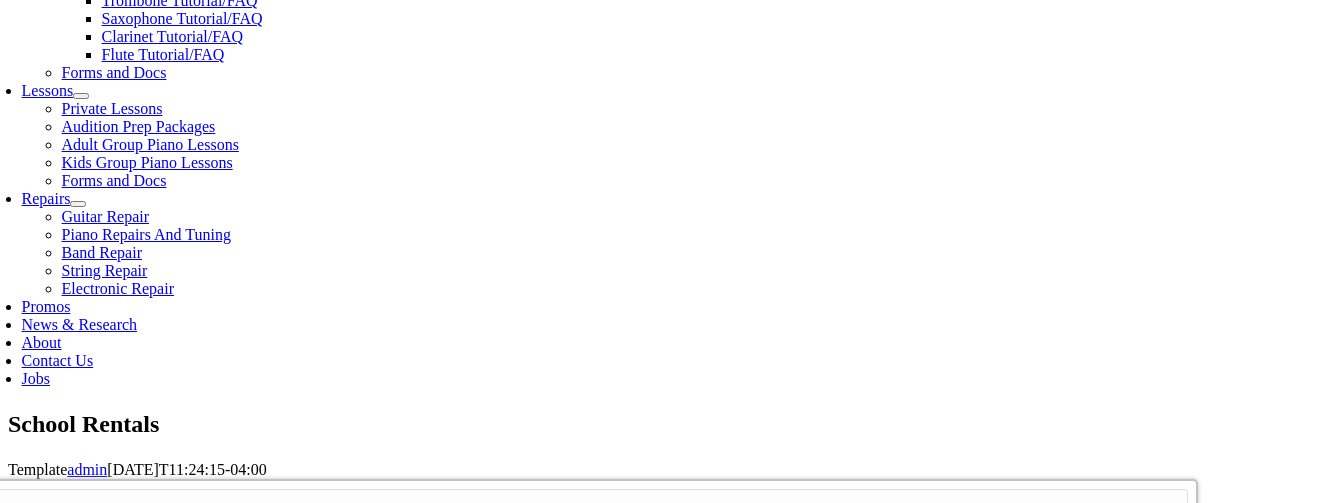 click on "mm/dd/yyyy" at bounding box center [81, 1048] 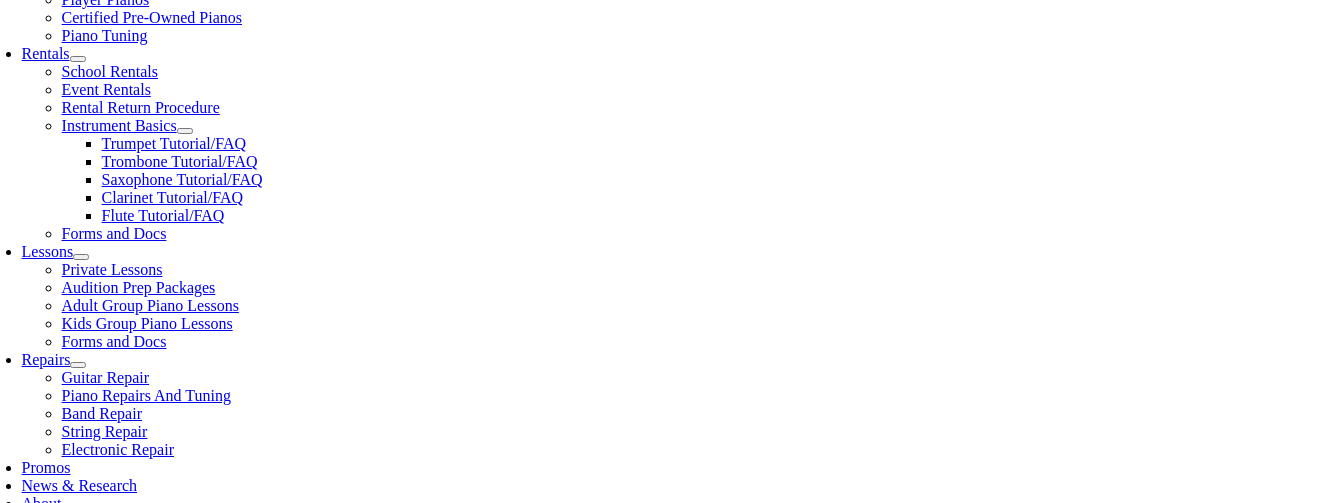 scroll, scrollTop: 640, scrollLeft: 0, axis: vertical 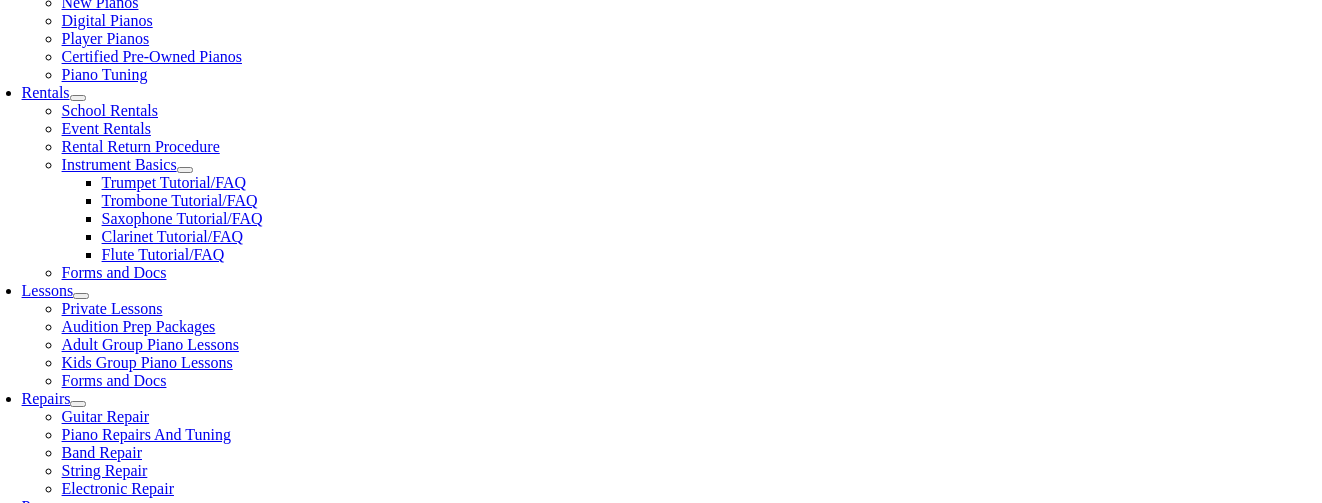 click at bounding box center [81, 1104] 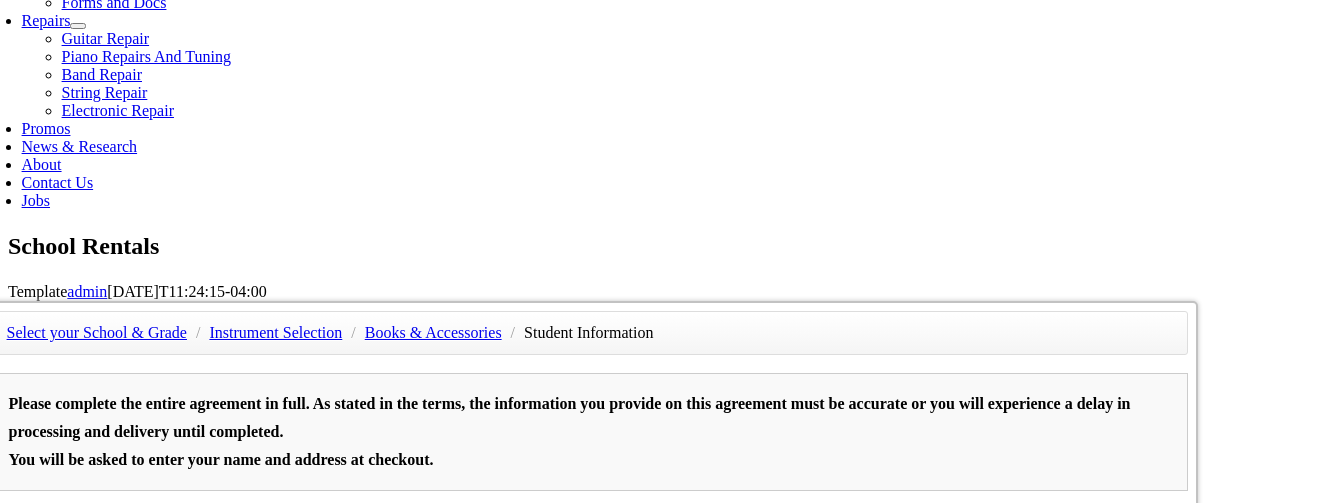 scroll, scrollTop: 1040, scrollLeft: 0, axis: vertical 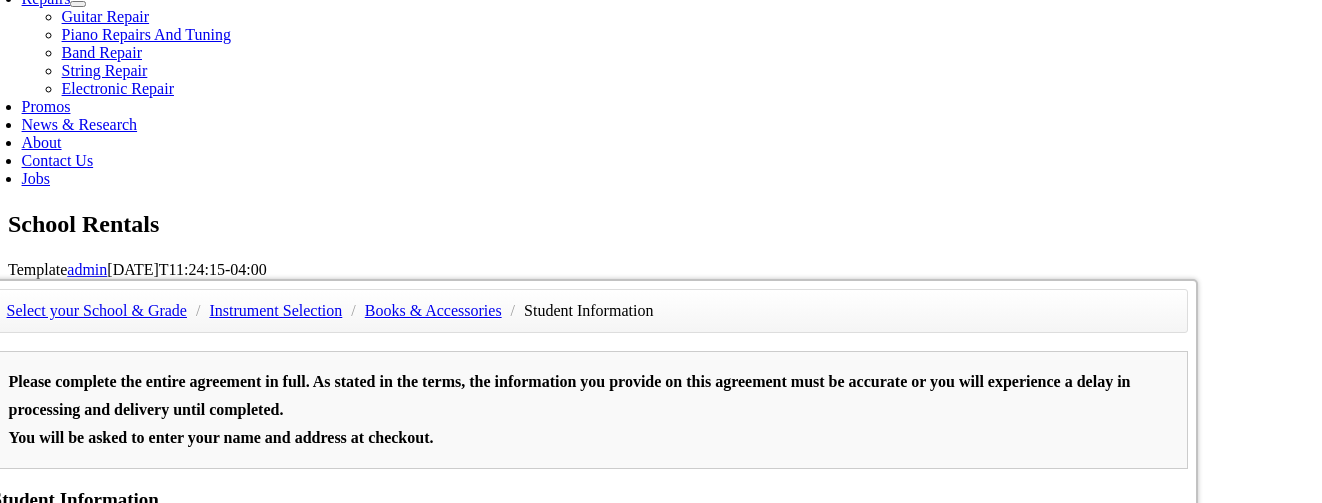 click at bounding box center [81, 980] 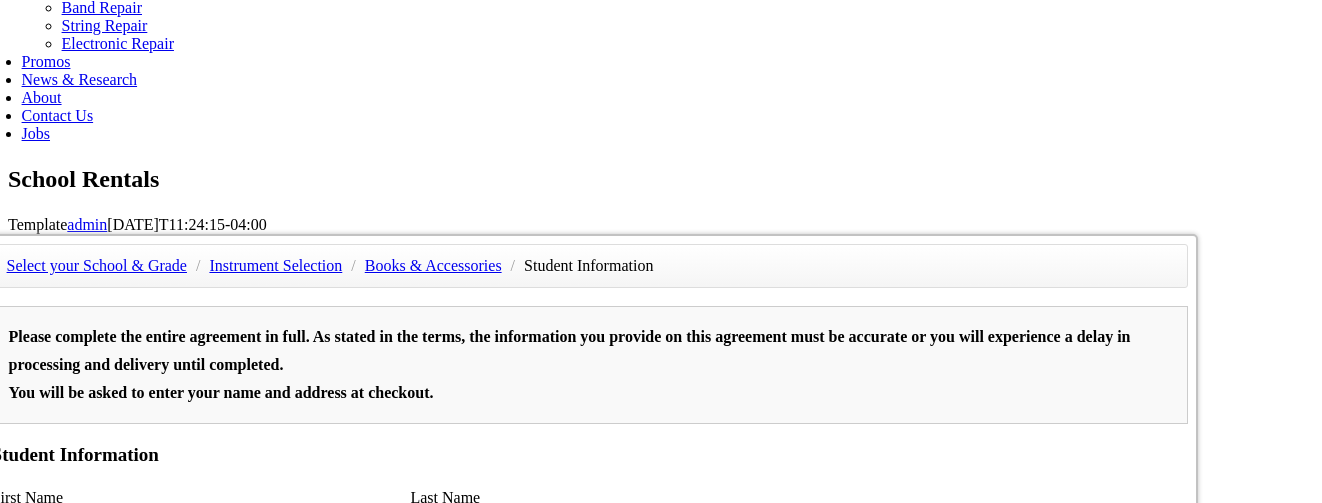 scroll, scrollTop: 1160, scrollLeft: 0, axis: vertical 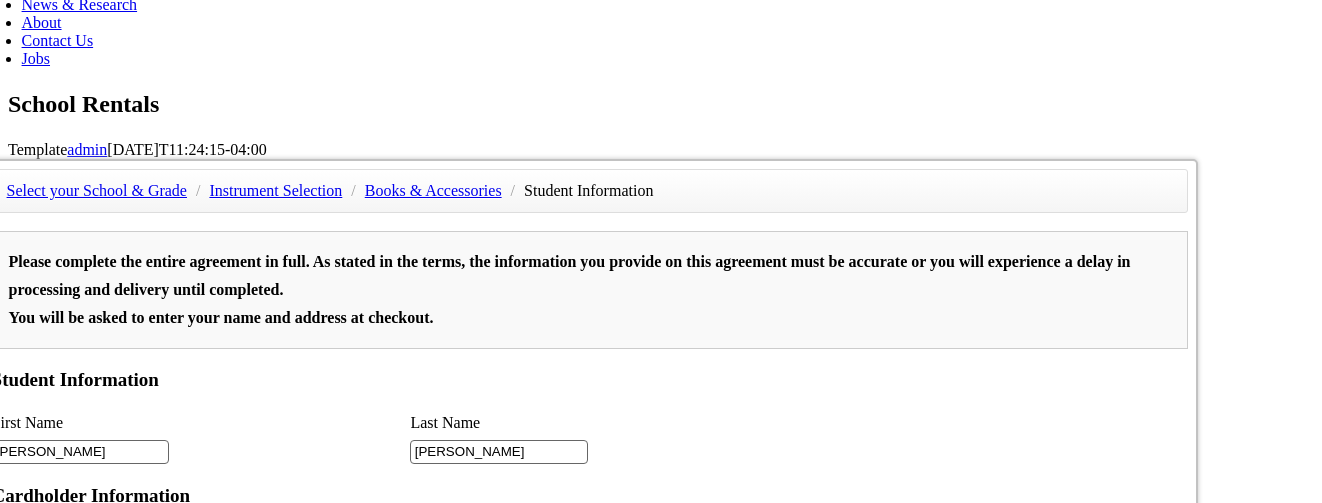 click at bounding box center [499, 860] 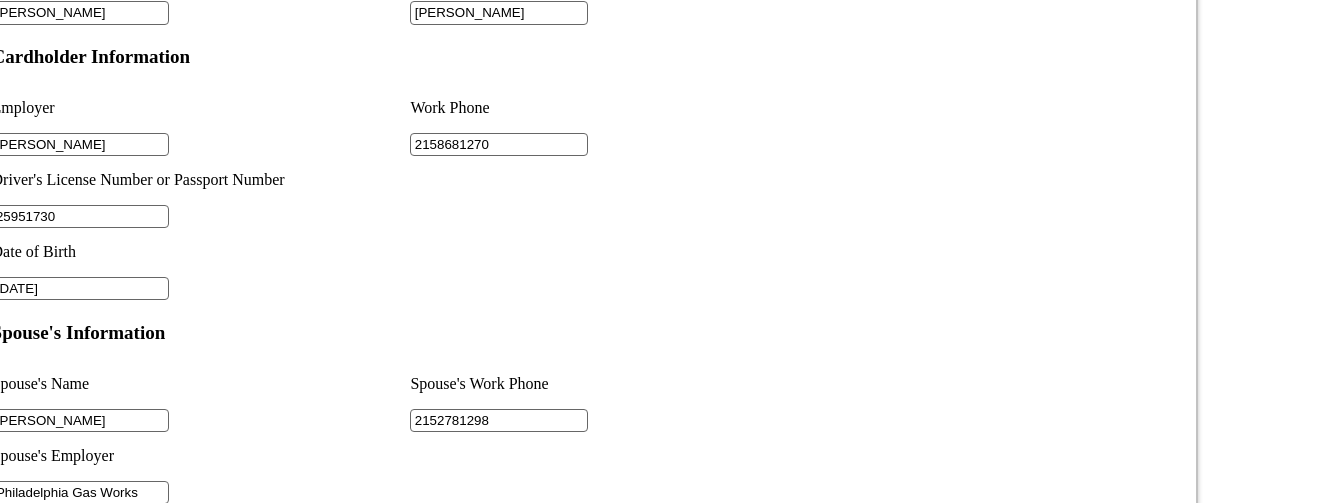 scroll, scrollTop: 1600, scrollLeft: 0, axis: vertical 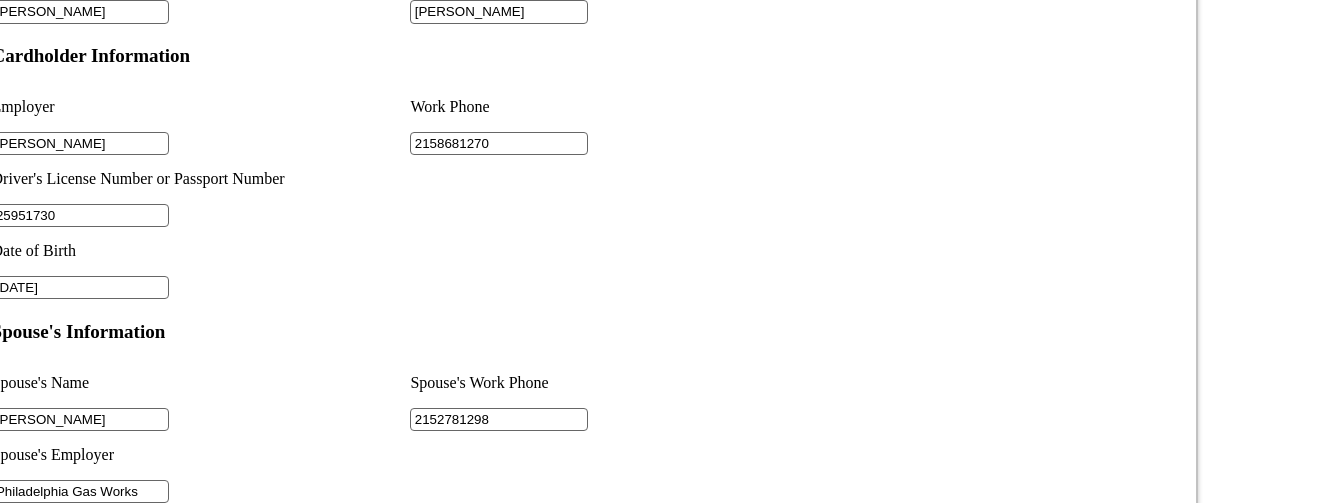 click on "I Agree & Add to Cart >>" at bounding box center (194, 981) 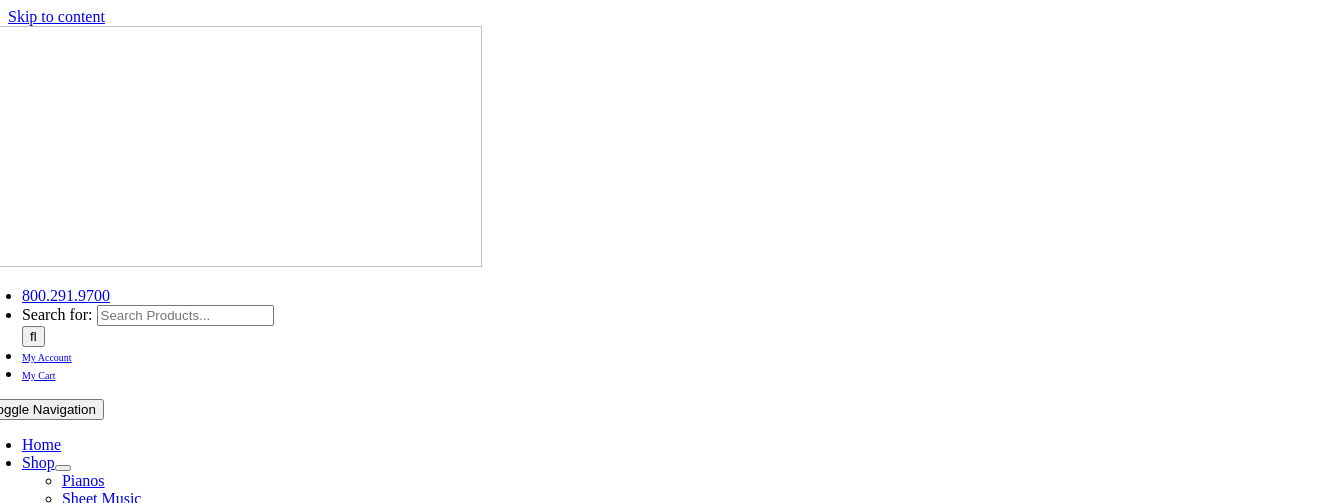scroll, scrollTop: 0, scrollLeft: 0, axis: both 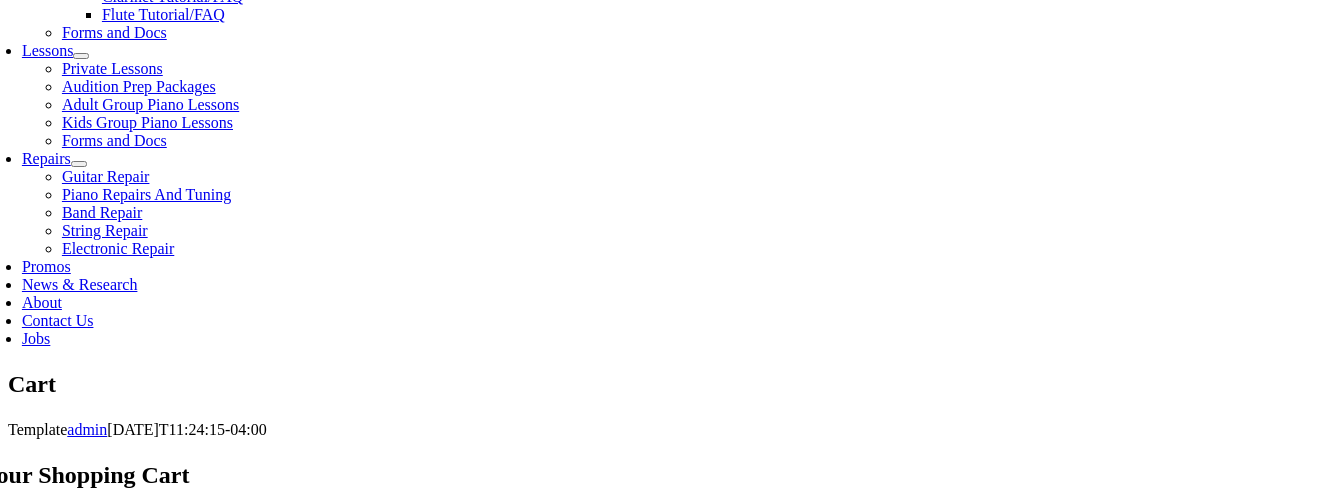 click on "I Agree, proceed to Checkout" at bounding box center (76, 947) 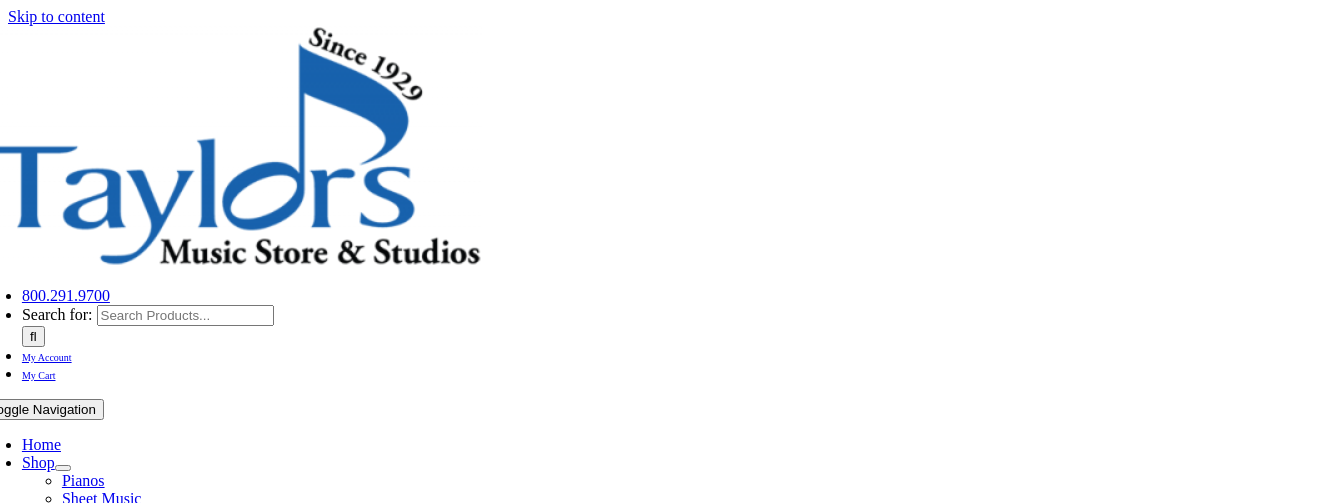 scroll, scrollTop: 0, scrollLeft: 0, axis: both 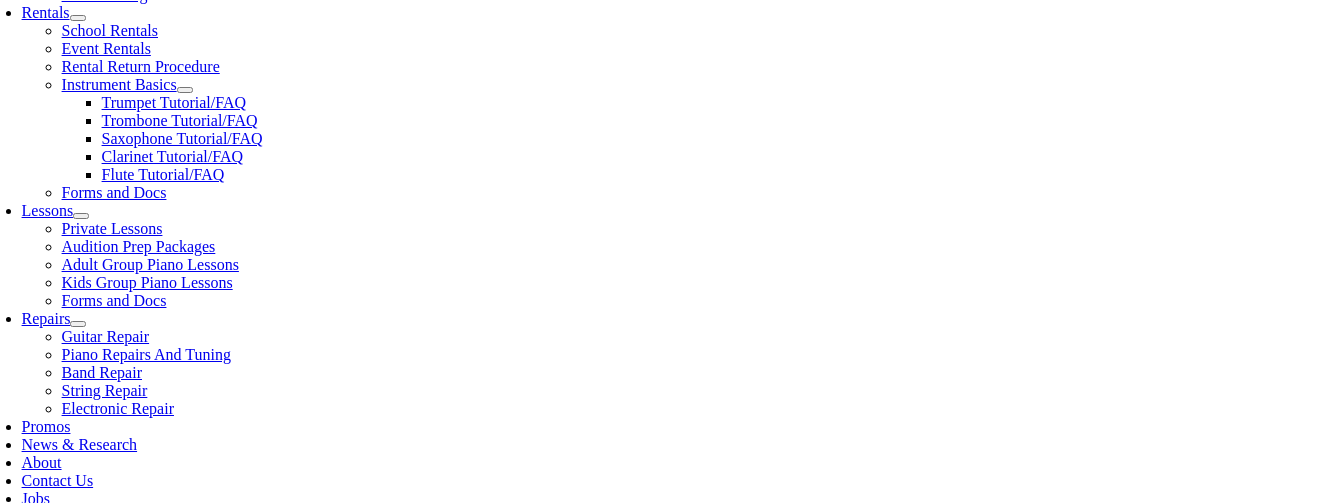 click on "Alabama Alaska  Arizona Arkansas California  Colorado Connecticut Delaware D. C. Florida Georgia  Hawaii Idaho Illinois Indiana Iowa Kansas Kentucky Louisiana Maine Maryland Massachusetts Michigan Minnesota Mississippi Missouri Montana Nebraska Nevada New Hampshire New Jersey New Mexico New York North Carolina North Dakota Ohio Oklahoma Oregon Pennsylvania Rhode Island South Carolina South Dakota Tennessee Texas Utah Vermont Virginia Washington West Virginia Wisconsin Wyoming Armed Forces (AA) Armed Forces (AE) Armed Forces (AP)" at bounding box center [1012, 1242] 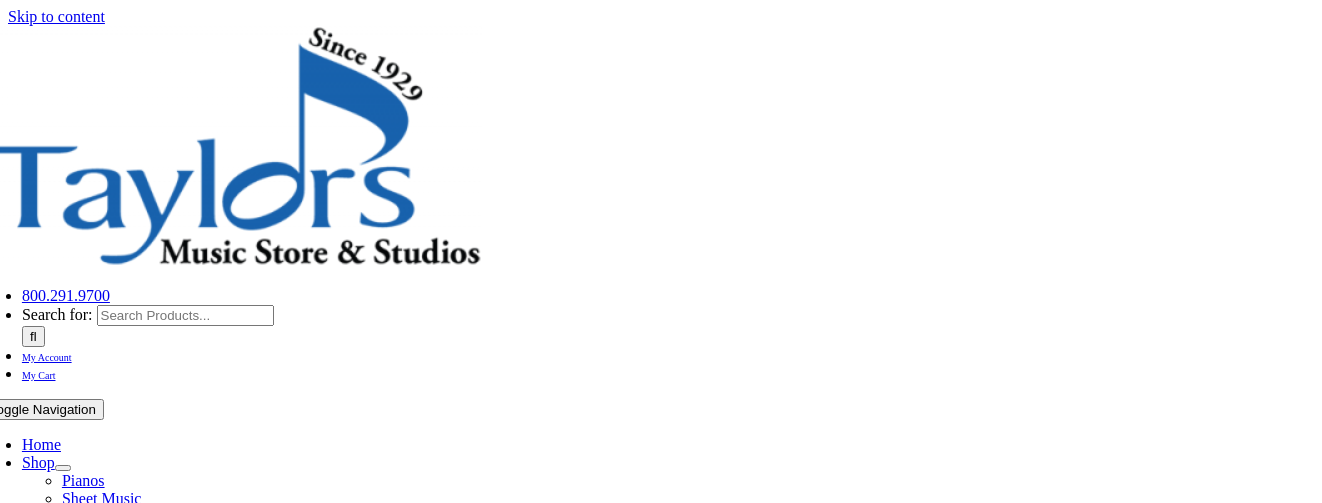 select on "PA" 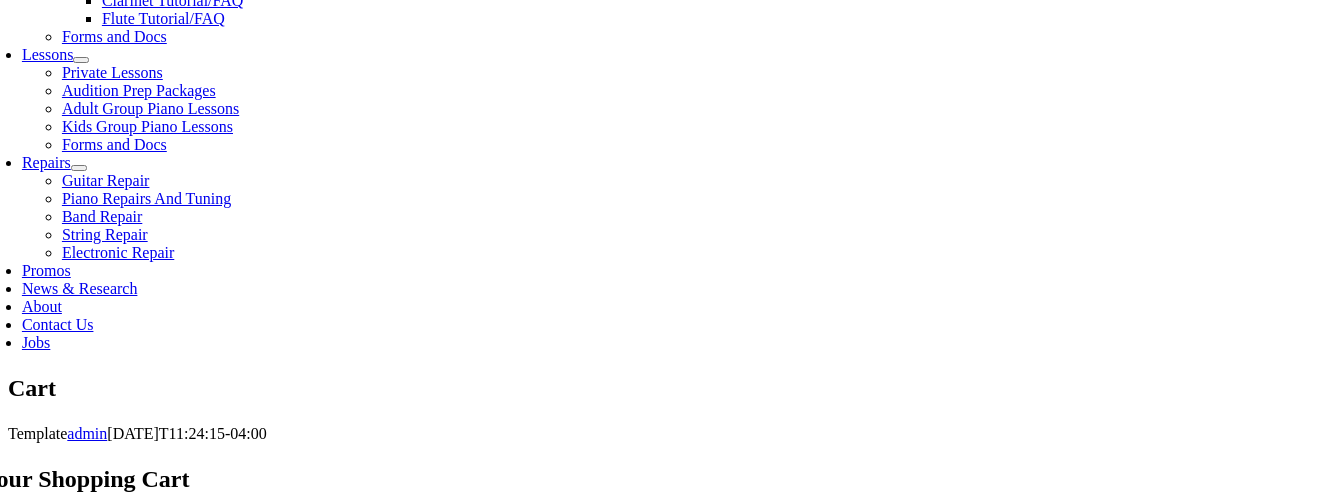 scroll, scrollTop: 880, scrollLeft: 0, axis: vertical 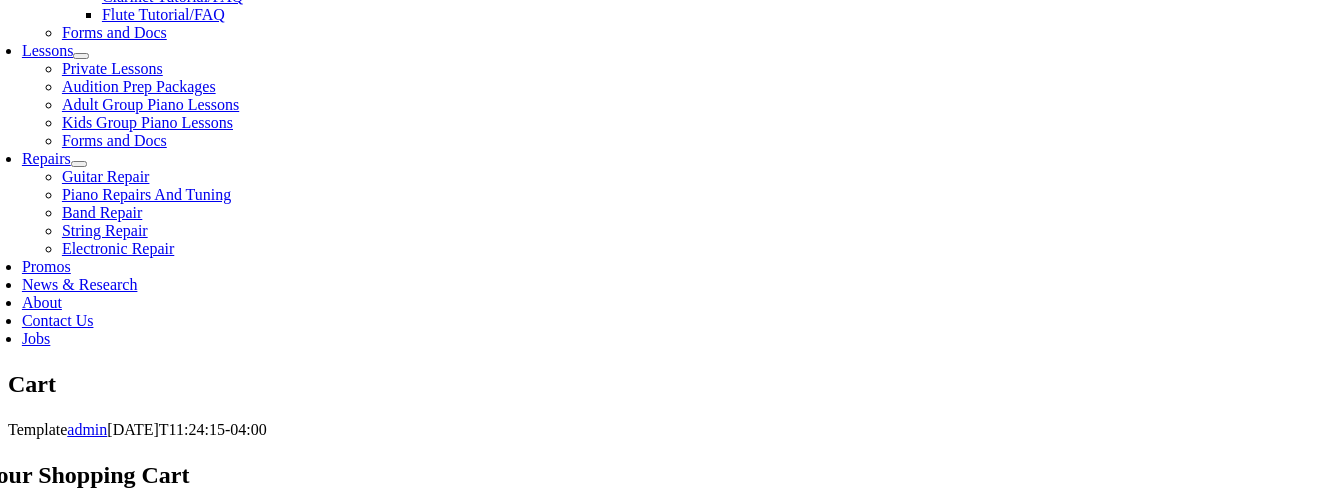 click on "Update Total" at bounding box center [582, 865] 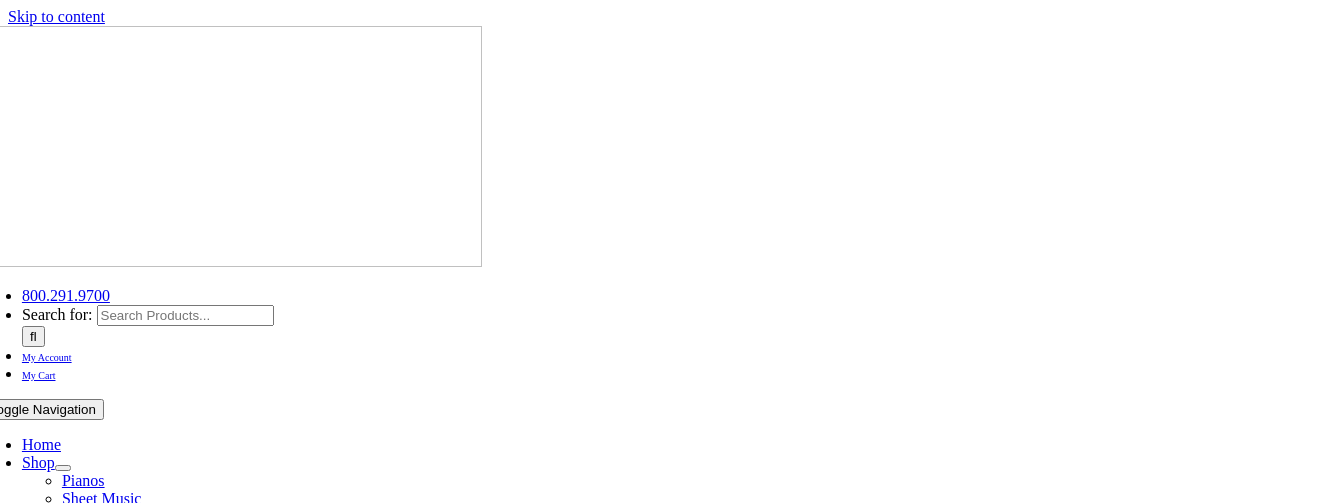 select on "PA" 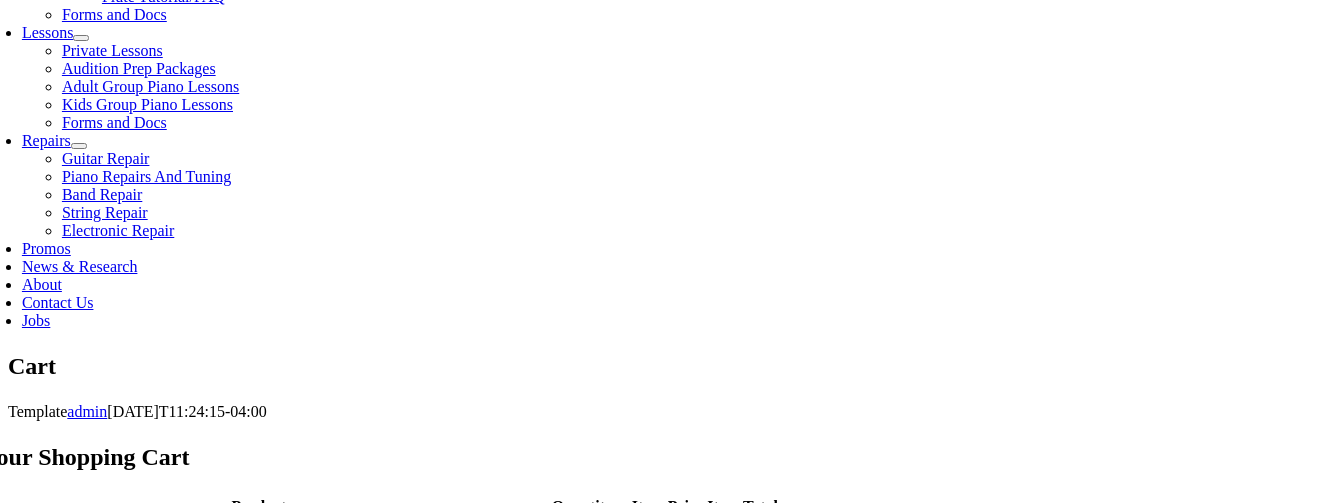 scroll, scrollTop: 960, scrollLeft: 0, axis: vertical 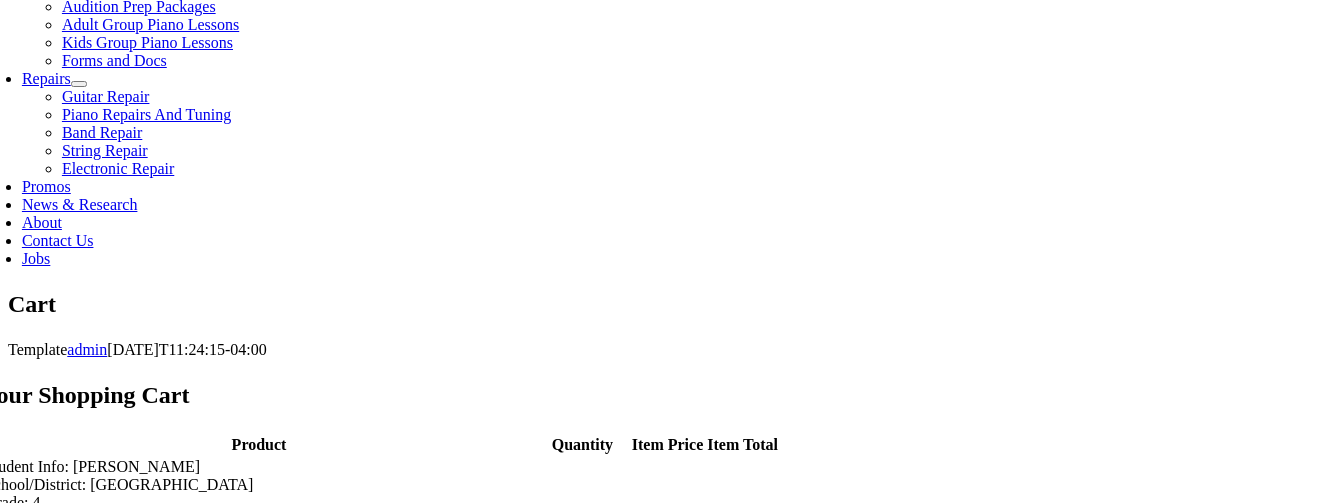 click on "Calculate Tax" at bounding box center (511, 760) 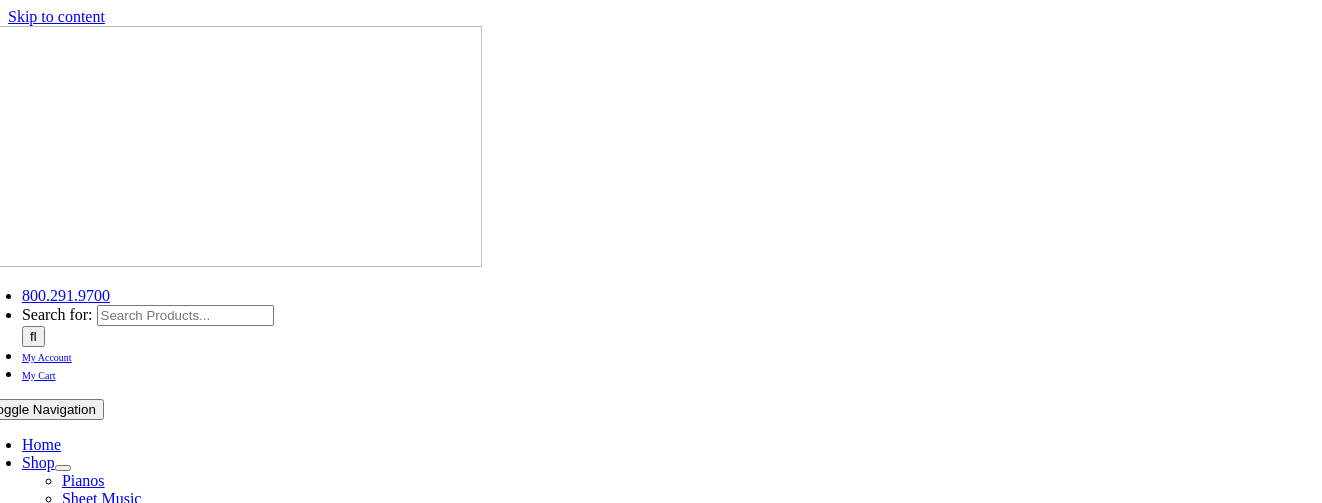 select on "PA" 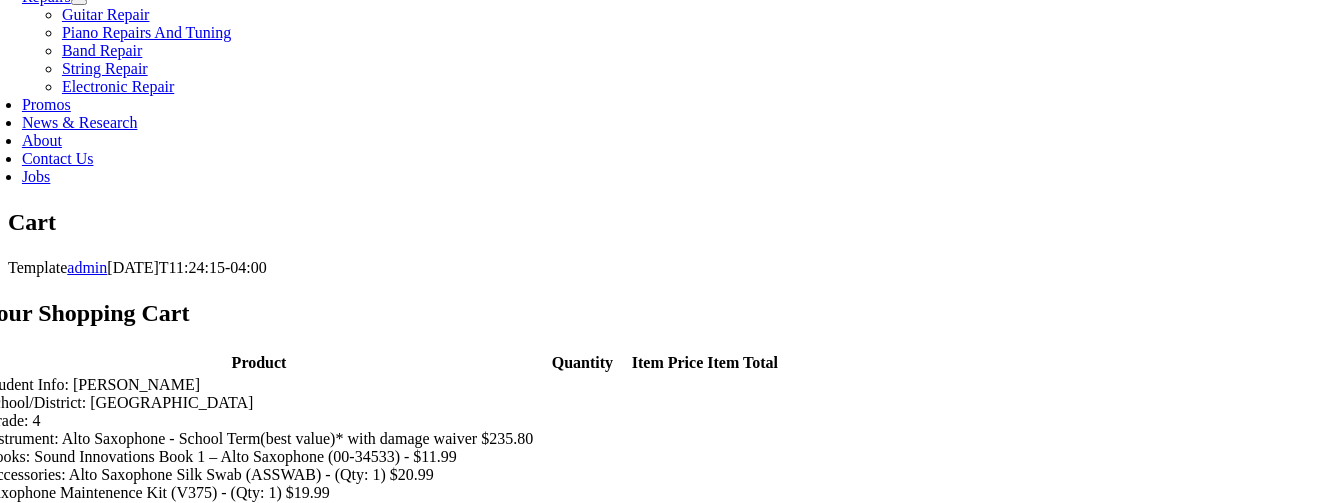 scroll, scrollTop: 1080, scrollLeft: 0, axis: vertical 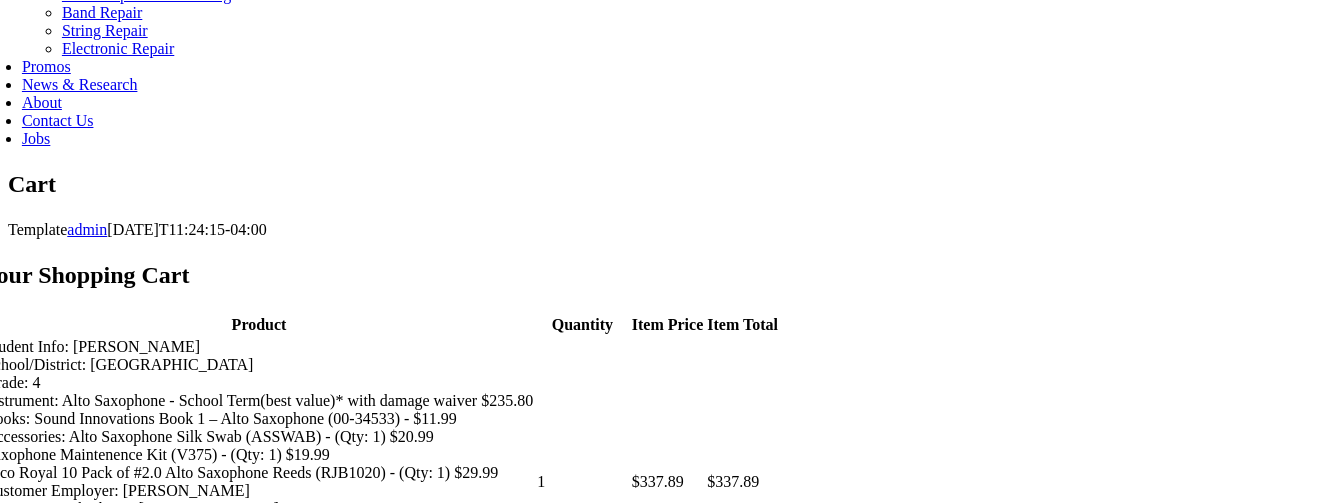 click on "I Agree, proceed to Checkout" at bounding box center [76, 747] 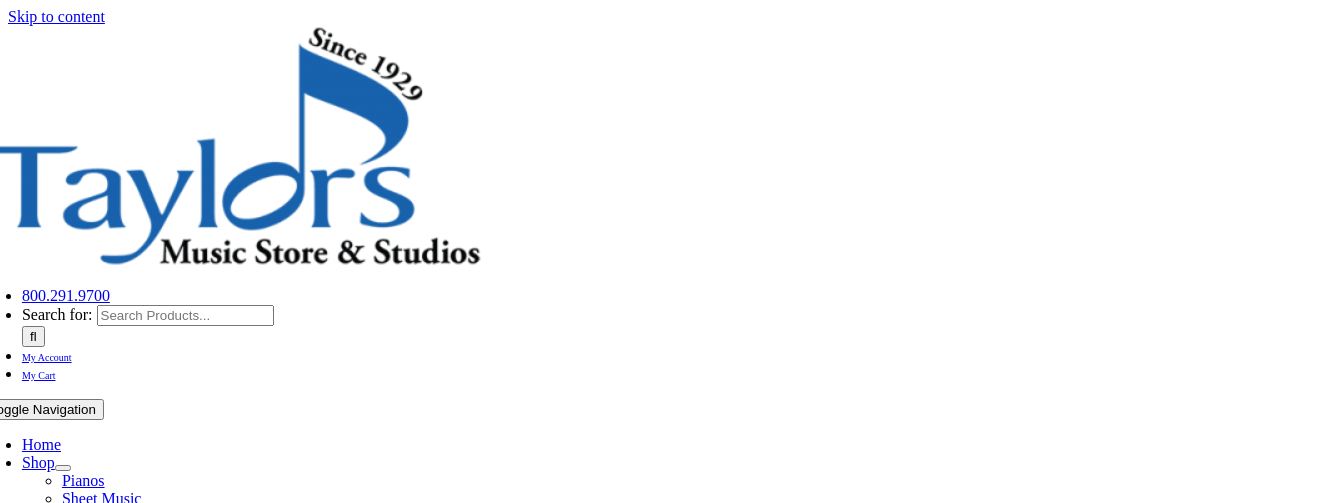 scroll, scrollTop: 0, scrollLeft: 0, axis: both 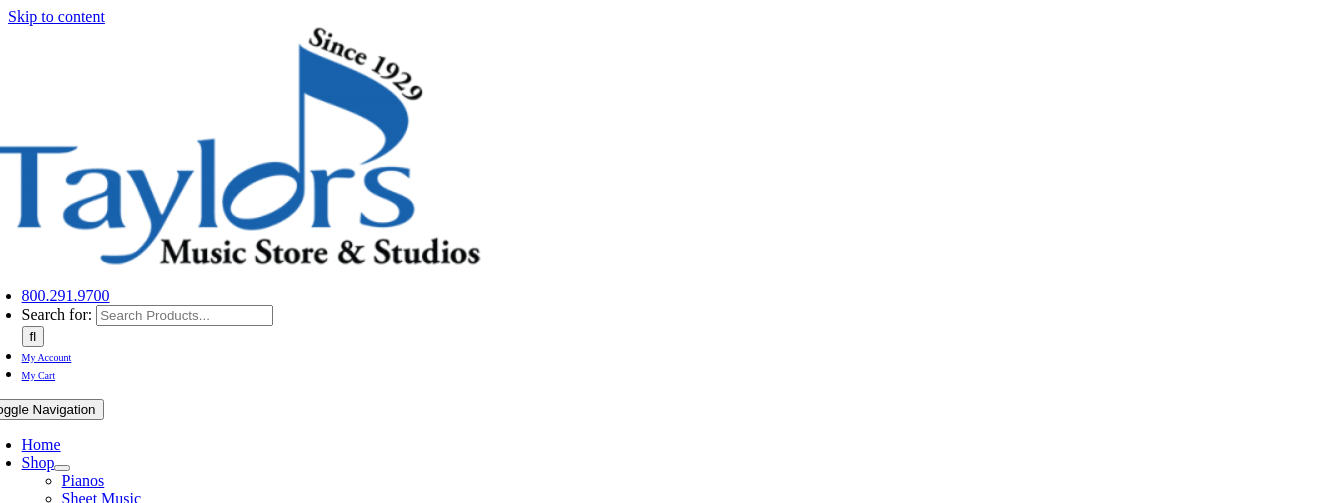 click on "Checkout" at bounding box center [669, 1265] 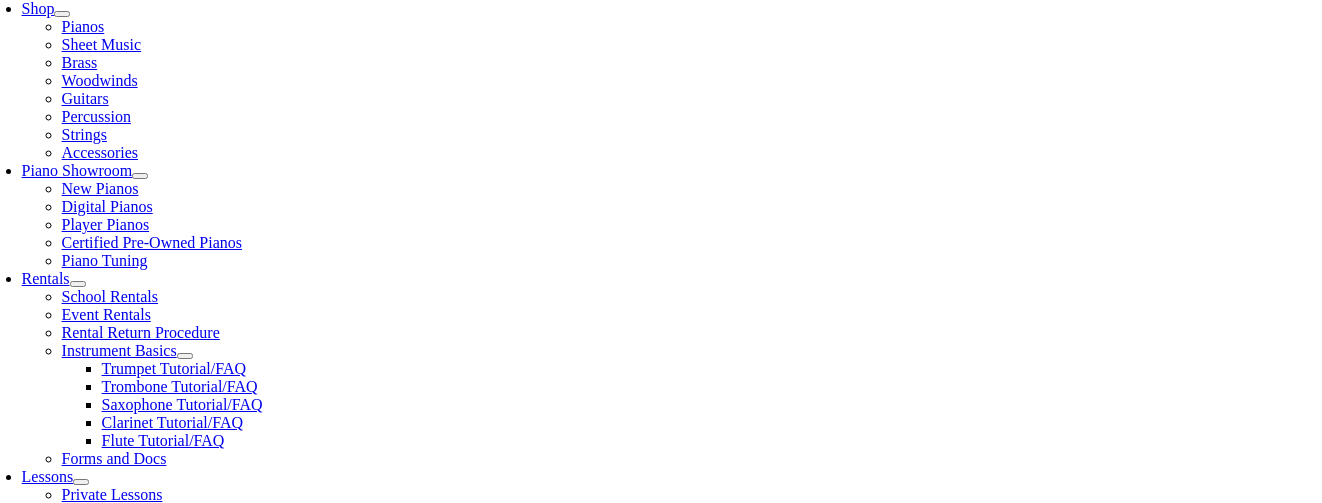 scroll, scrollTop: 440, scrollLeft: 0, axis: vertical 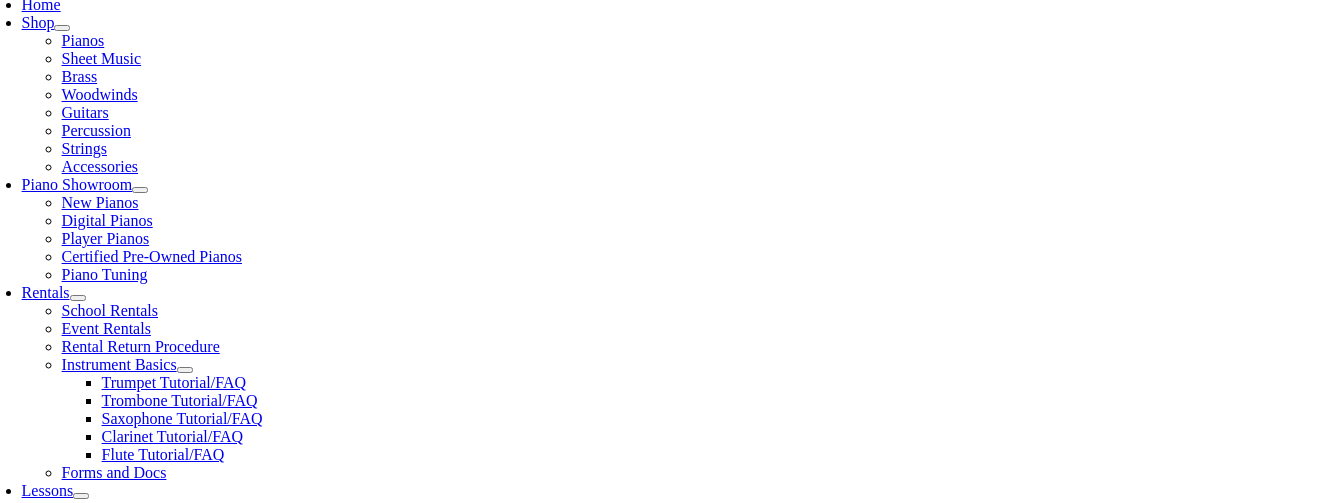 click on "Register" at bounding box center (18, 1222) 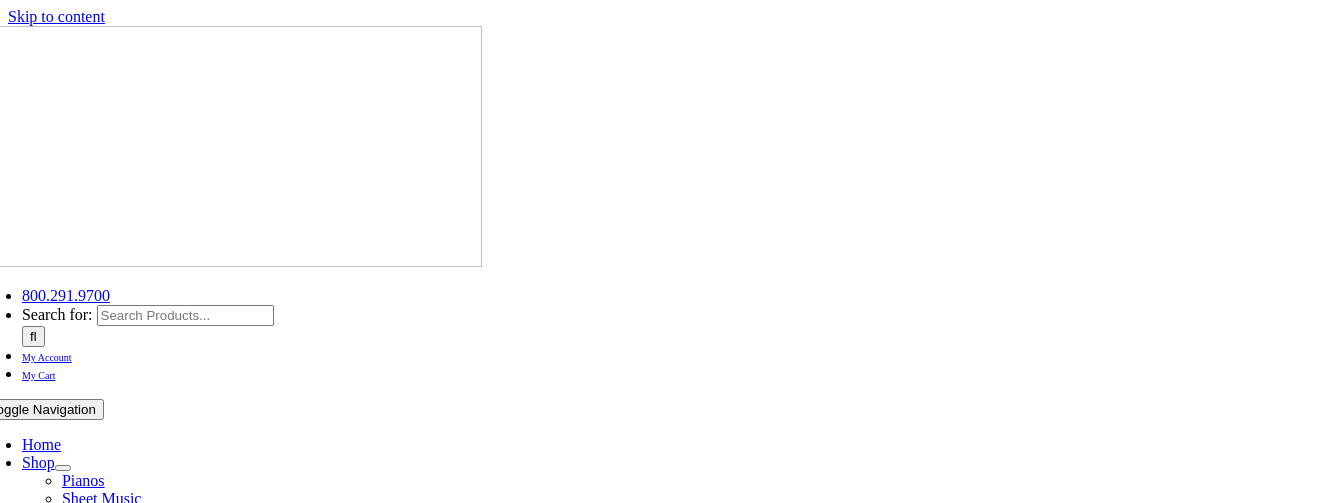 select on "PA" 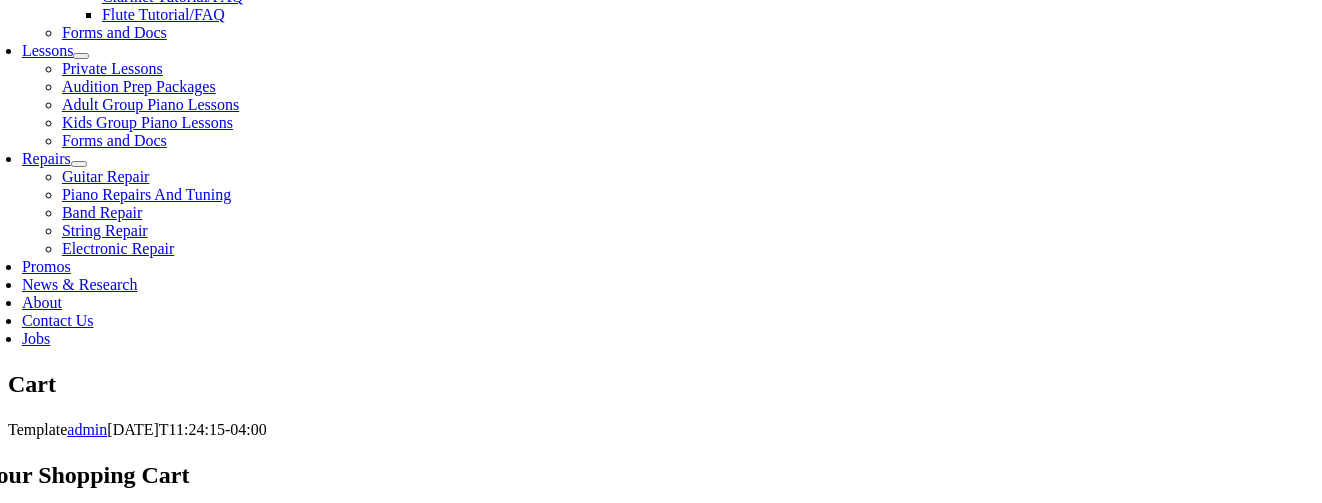scroll, scrollTop: 920, scrollLeft: 0, axis: vertical 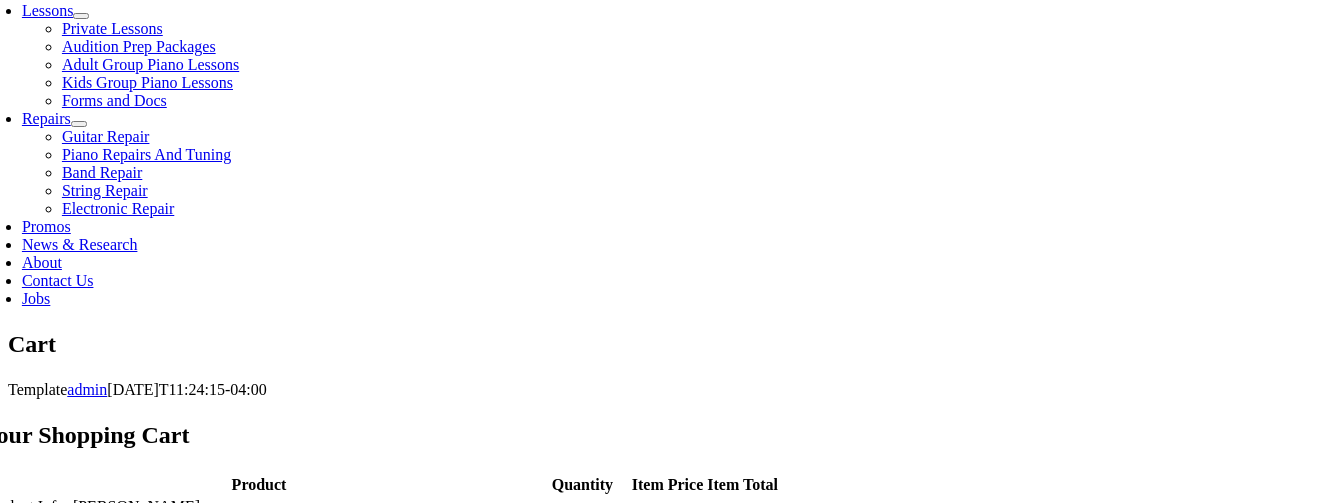 click on "I Agree, proceed to Checkout" at bounding box center [76, 907] 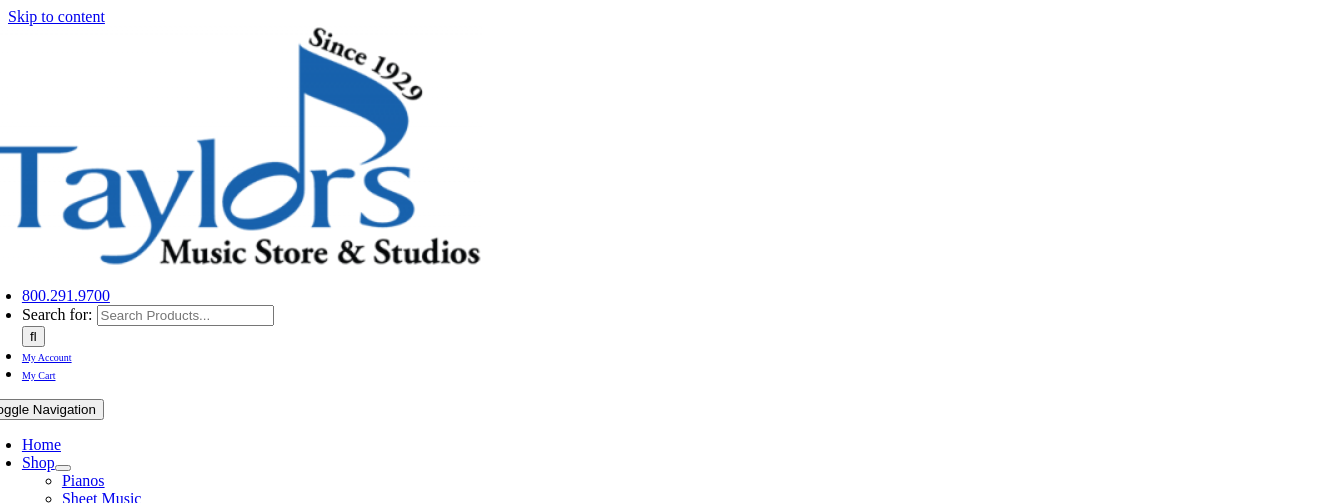 select 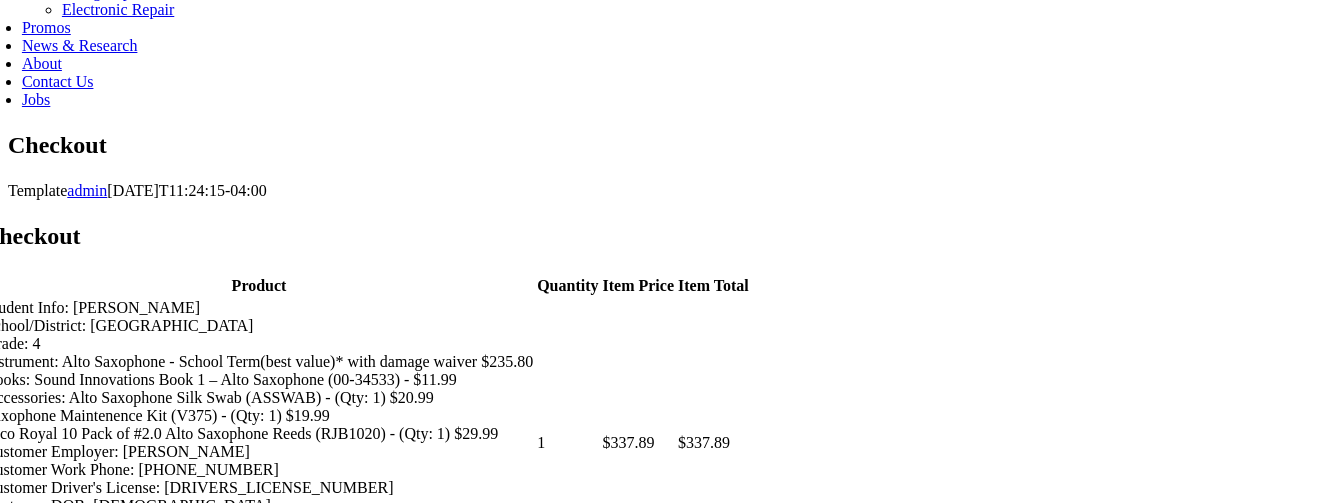 scroll, scrollTop: 1120, scrollLeft: 0, axis: vertical 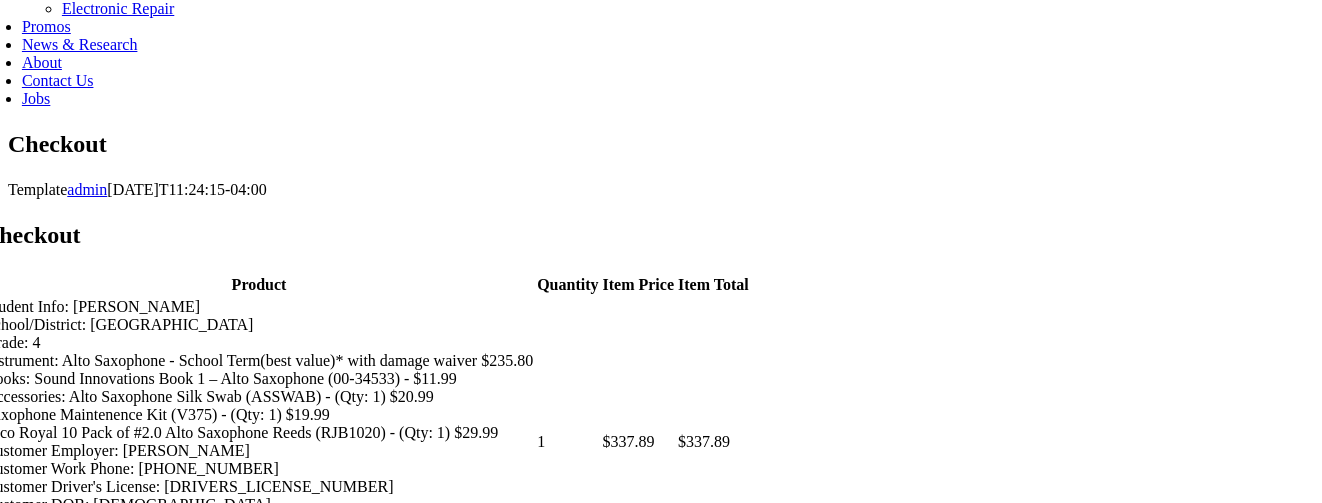 click on "First name:" at bounding box center [186, 732] 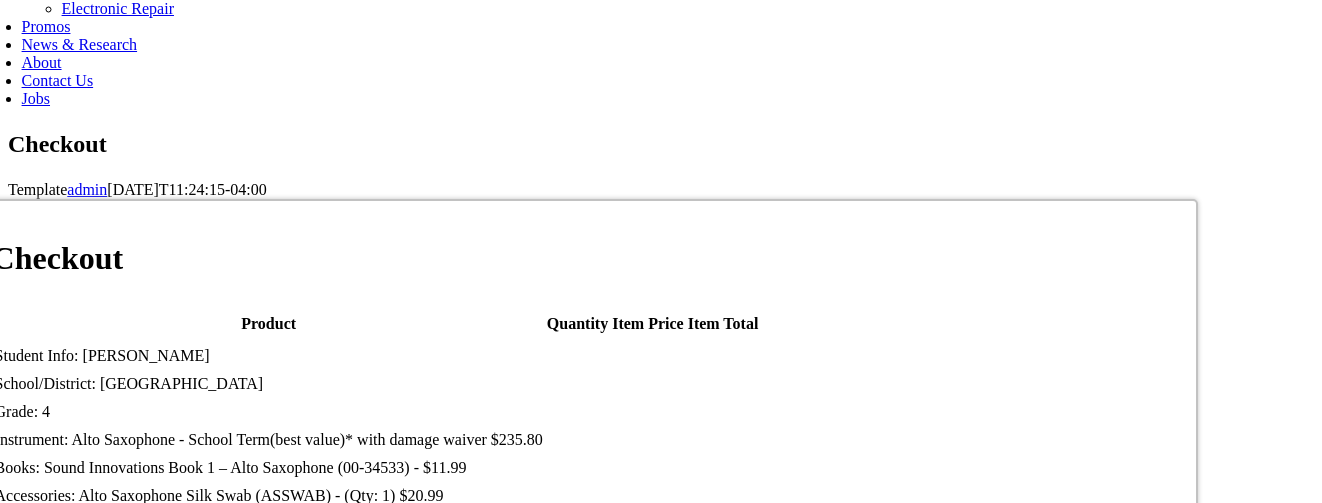type on "19149" 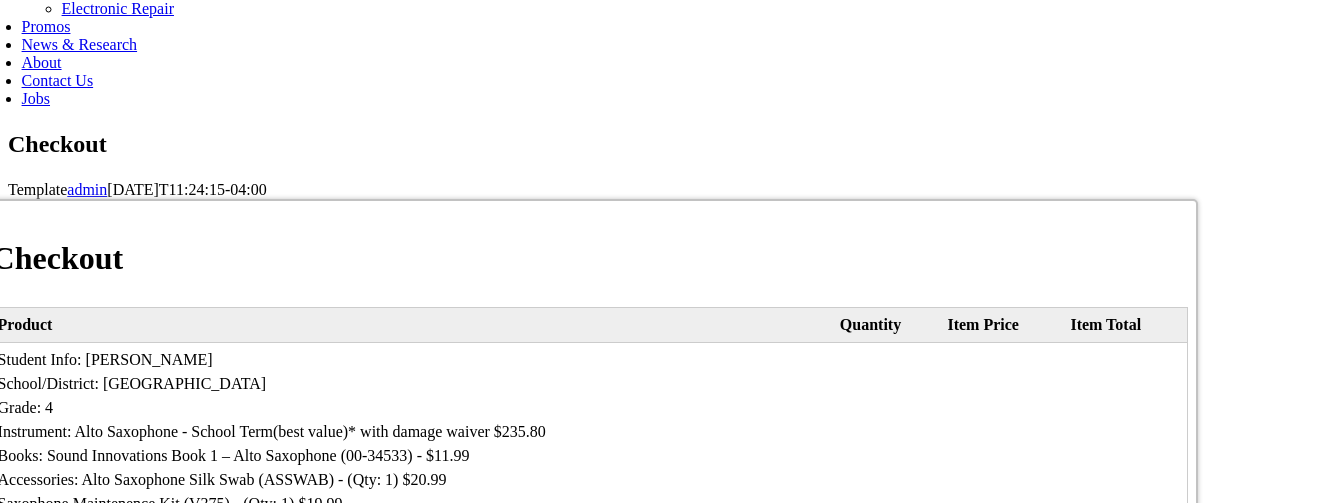 click on "MasterCard
Visa
American Express
Discover" at bounding box center [770, 927] 